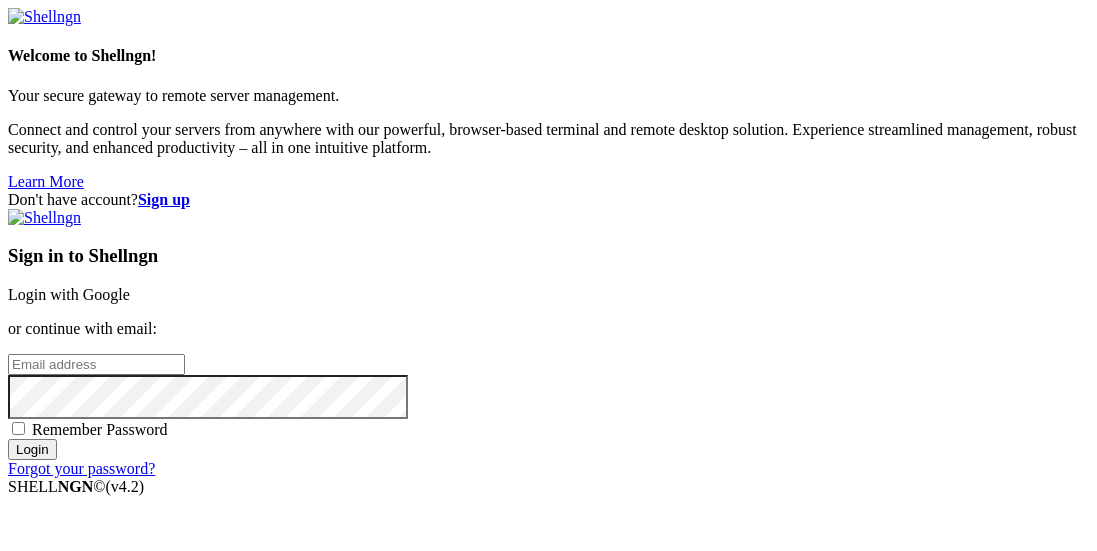 scroll, scrollTop: 0, scrollLeft: 0, axis: both 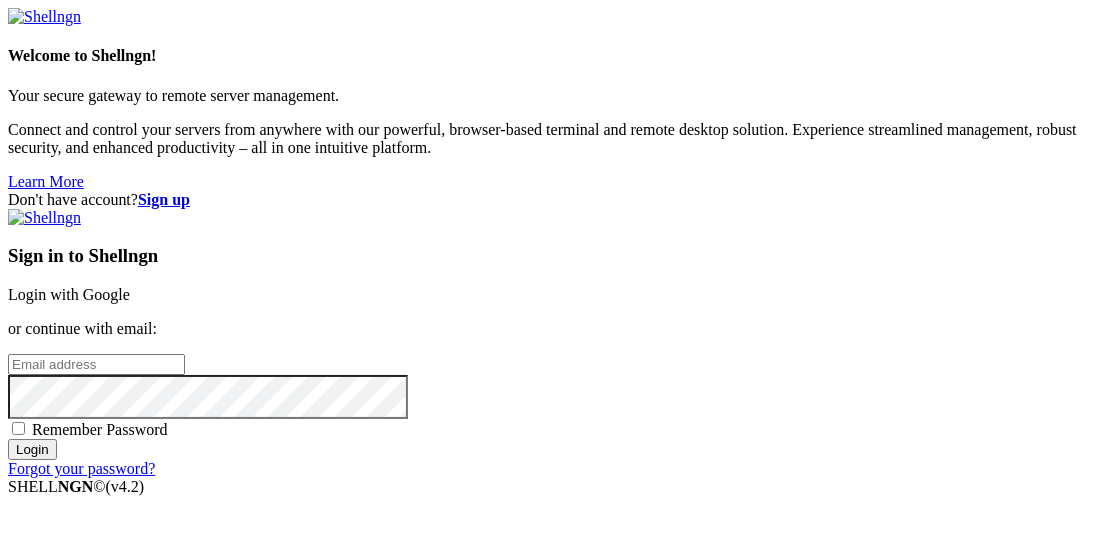 type on "root" 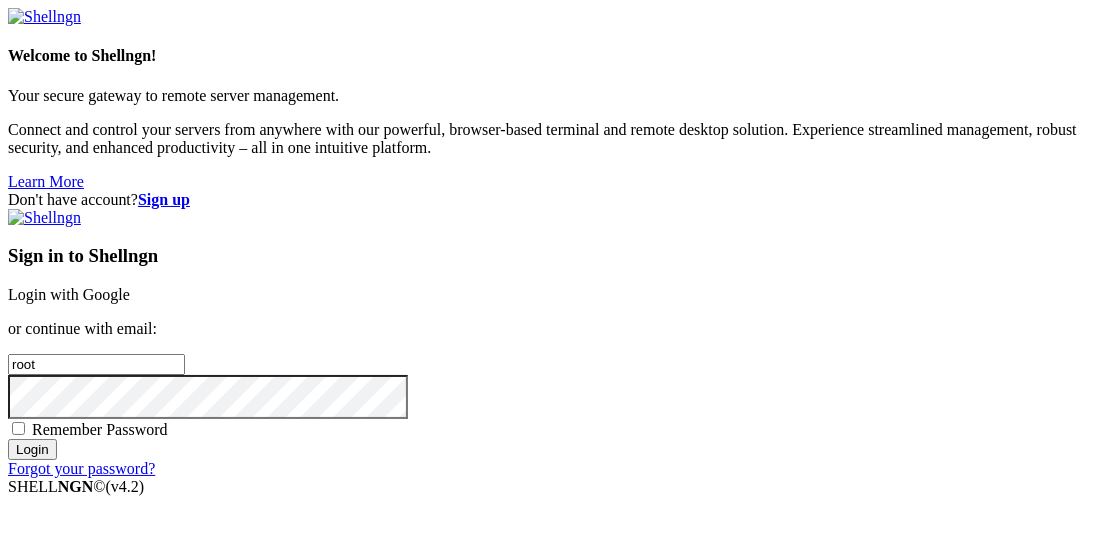 click on "Login with Google" at bounding box center (69, 294) 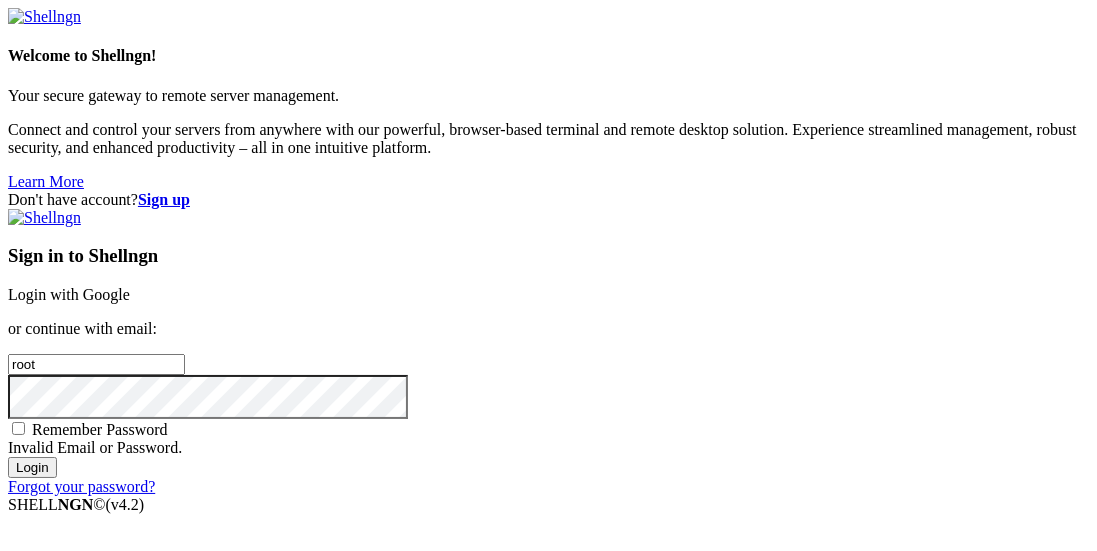 click on "Login with Google" at bounding box center [69, 294] 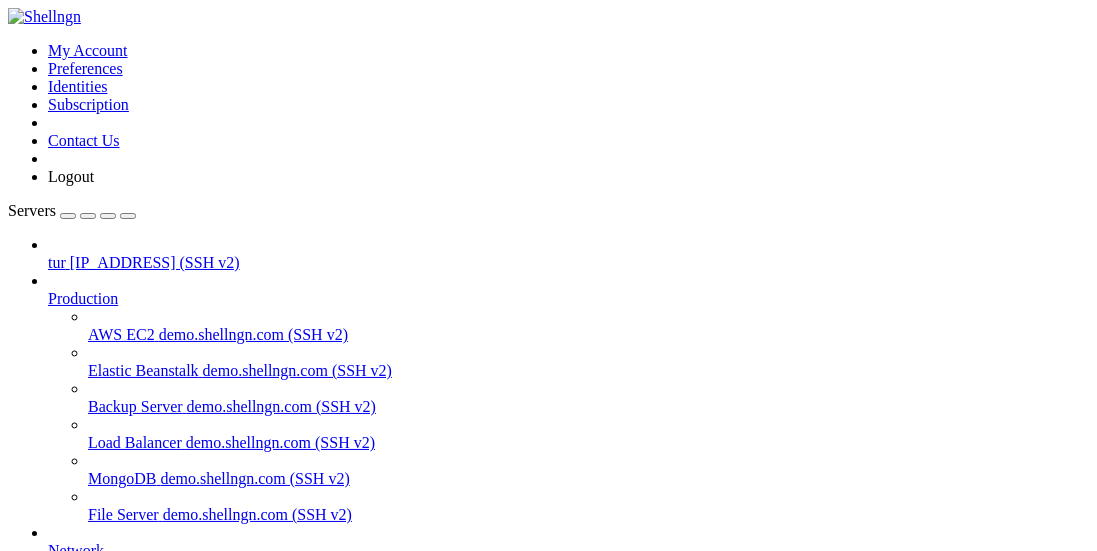 scroll, scrollTop: 149, scrollLeft: 0, axis: vertical 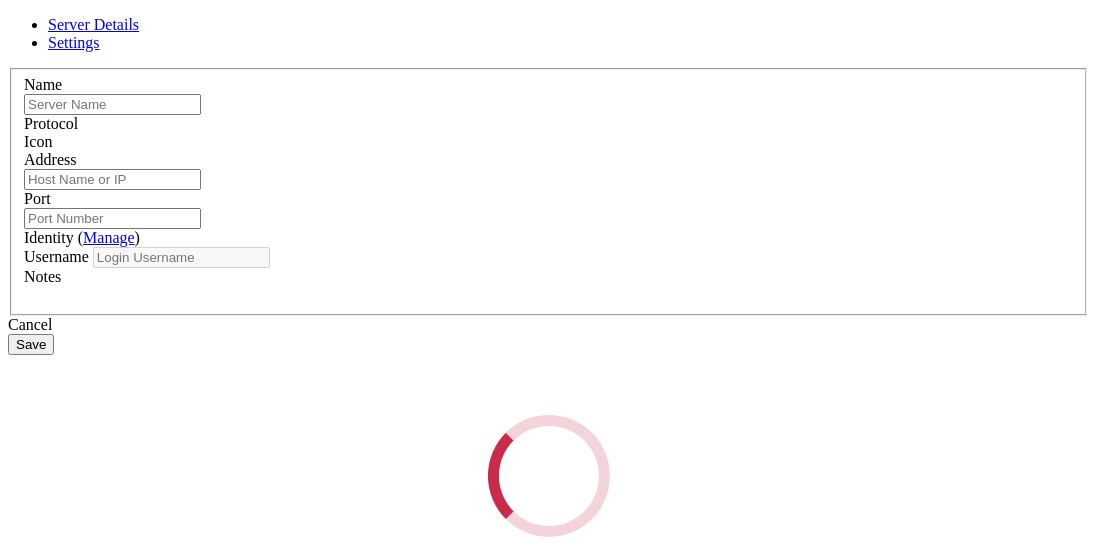 type on "fin" 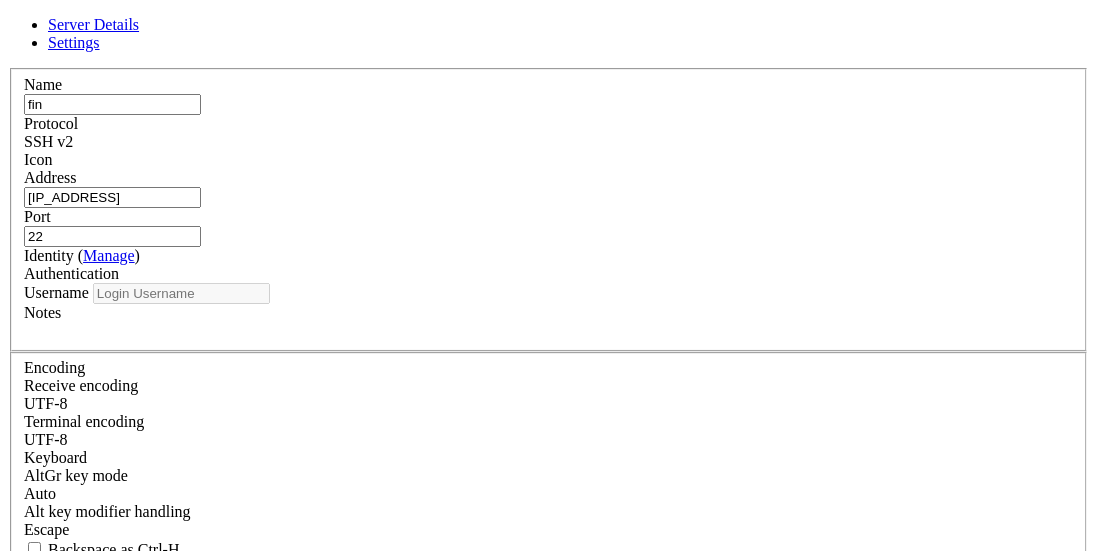 type on "root" 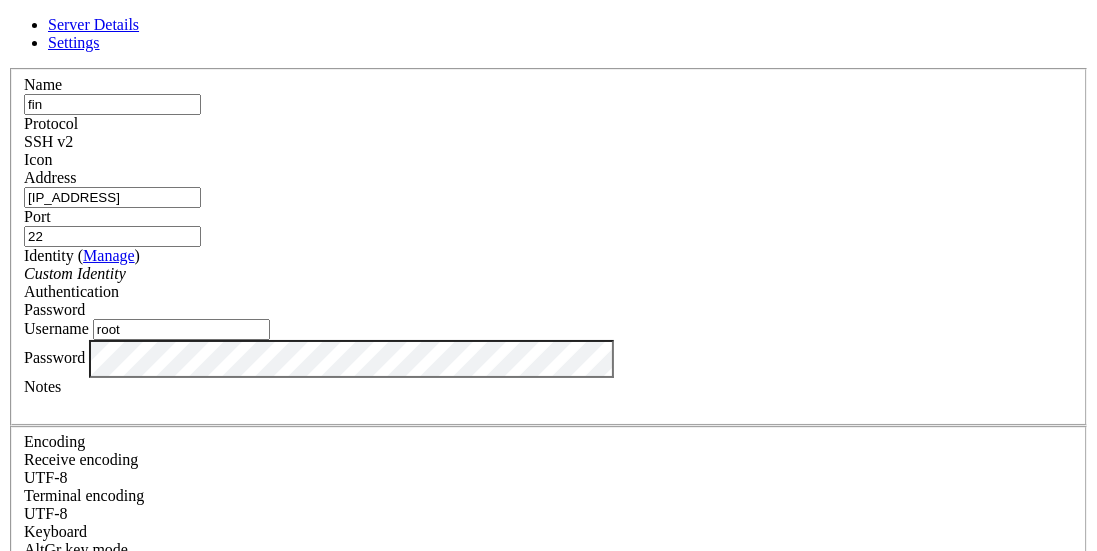 click on "Name
fin
Protocol
SSH v2
Icon
Address
[IP_ADDRESS]
Port
22
( )" at bounding box center [548, 435] 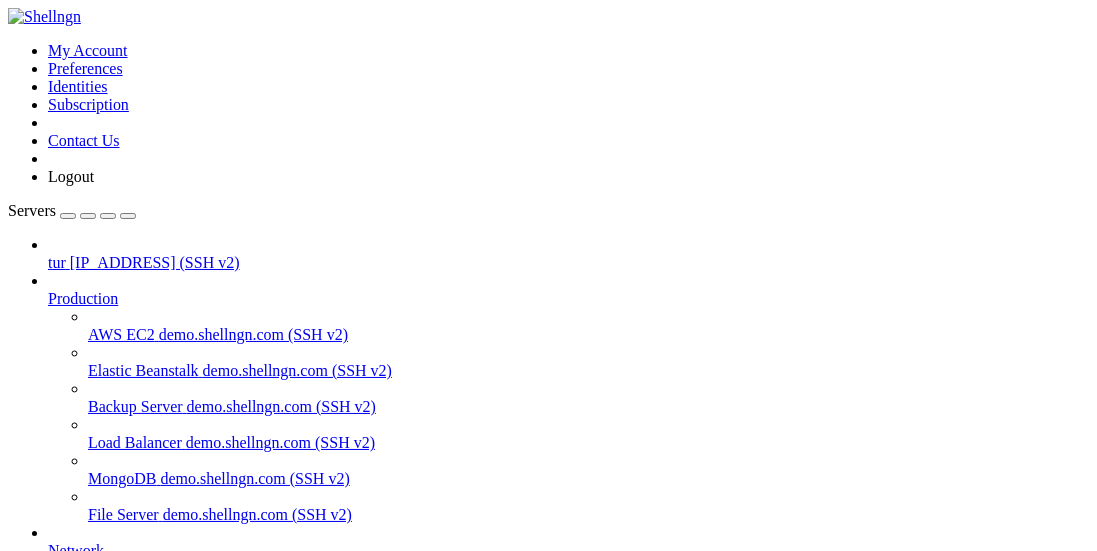 click on "" at bounding box center (568, 709) 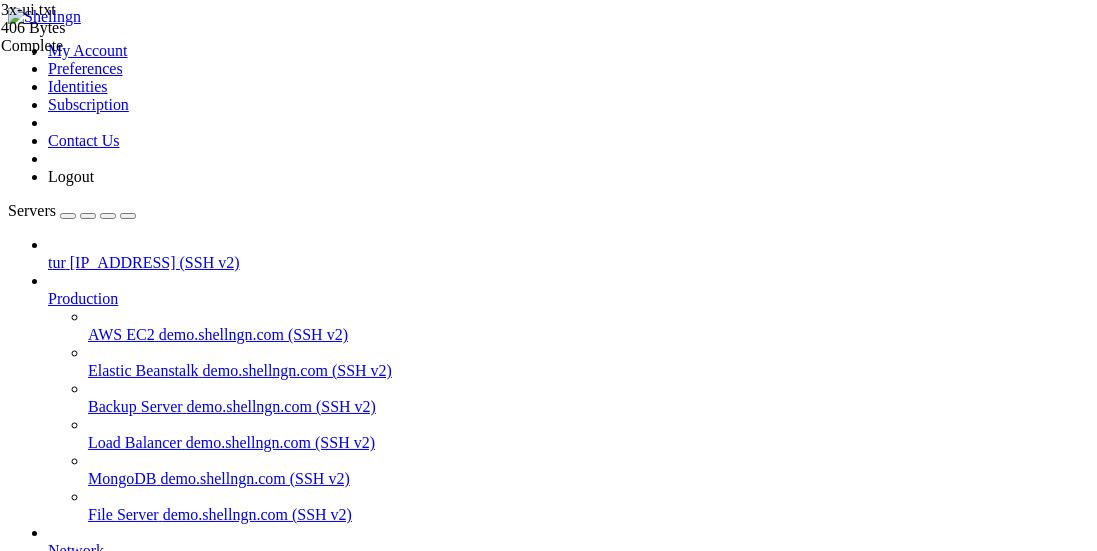 scroll, scrollTop: 0, scrollLeft: 214, axis: horizontal 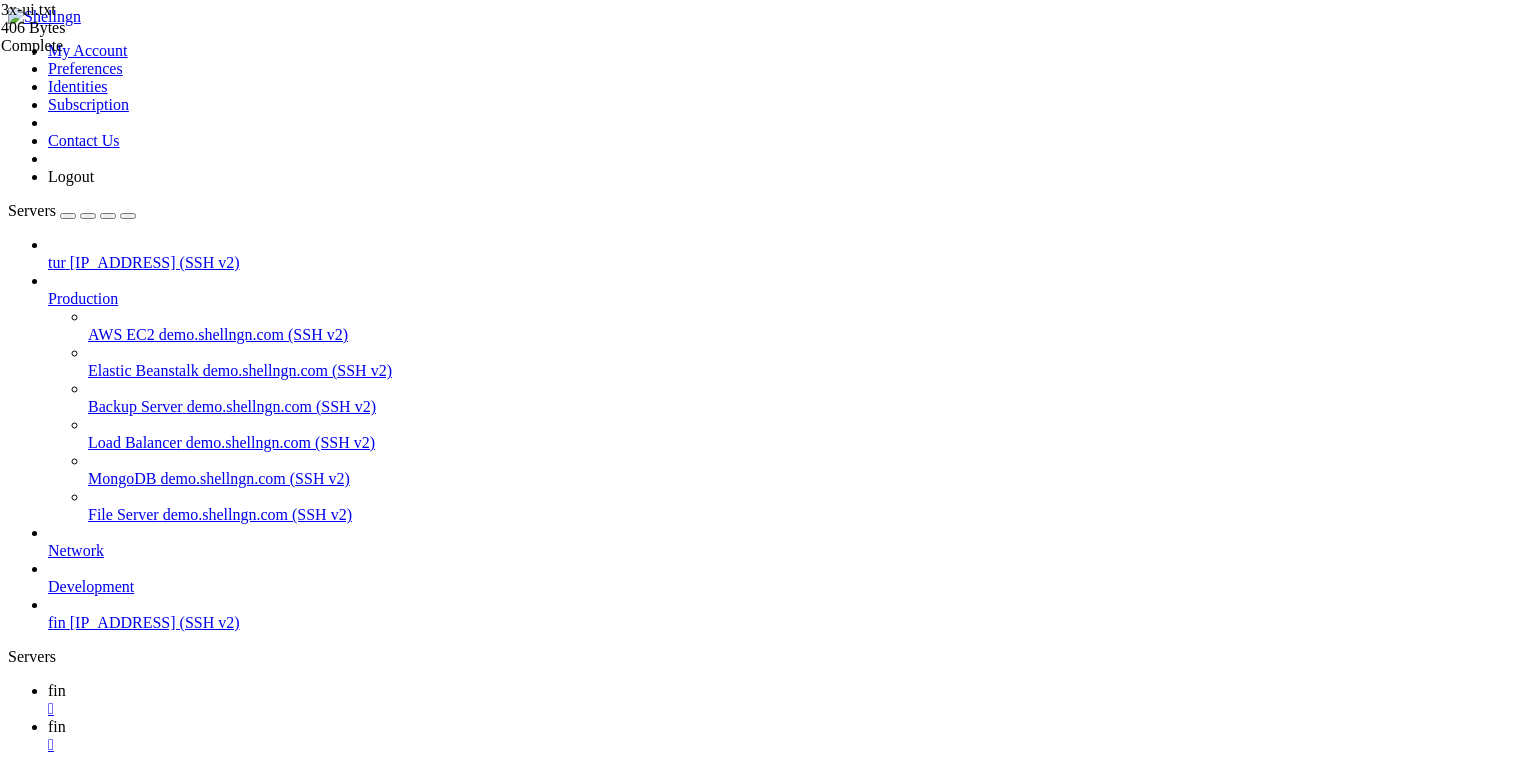 click on "ENG: 3X-UI Control Panel (https://github.com/MHSanaei/3x-ui) was successfully installed:\r\nURL - http://[IP_ADDRESS]:8080\nLogin - paneladmin\nPassword - [PASSWORD] \r\nRUS: Панель управления 3X-UI (https://github.com/MHSanaei/3x-ui) доступна по следующим данным:\r\nСсылка - http://[IP_ADDRESS]:8080\nЛогин - paneladmin\nПароль - [PASSWORD]" at bounding box center (787, 1906) 